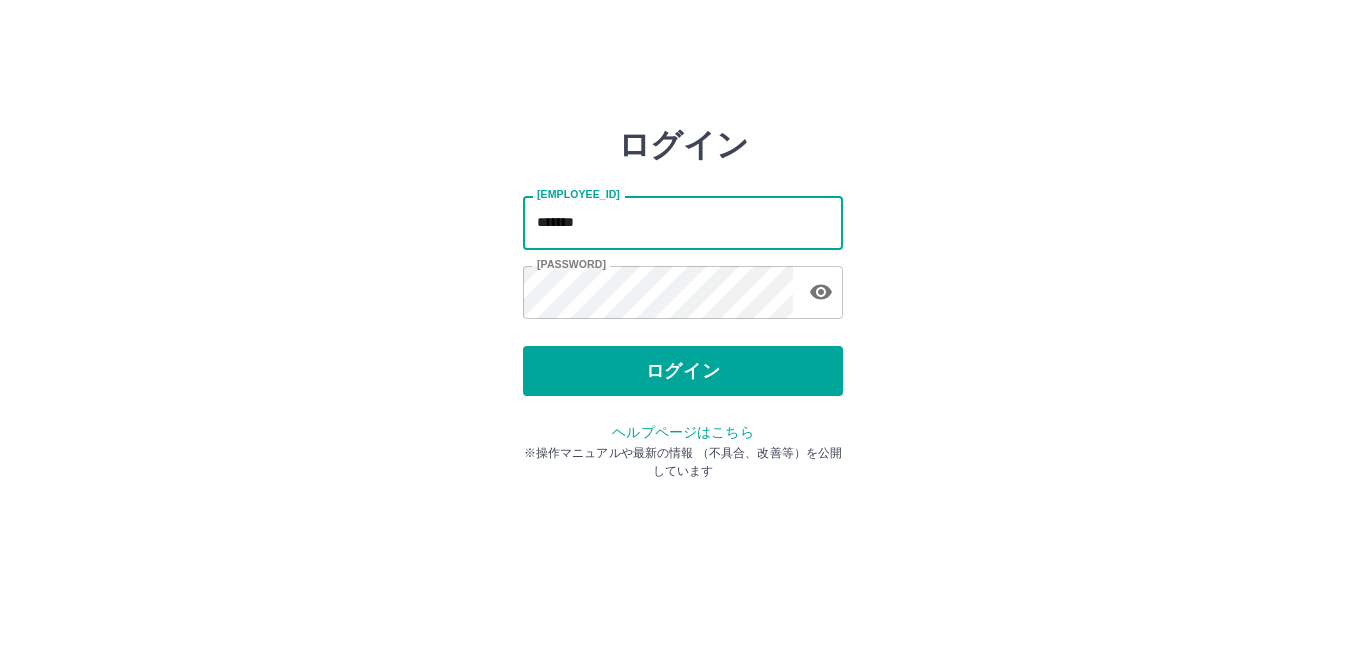 scroll, scrollTop: 0, scrollLeft: 0, axis: both 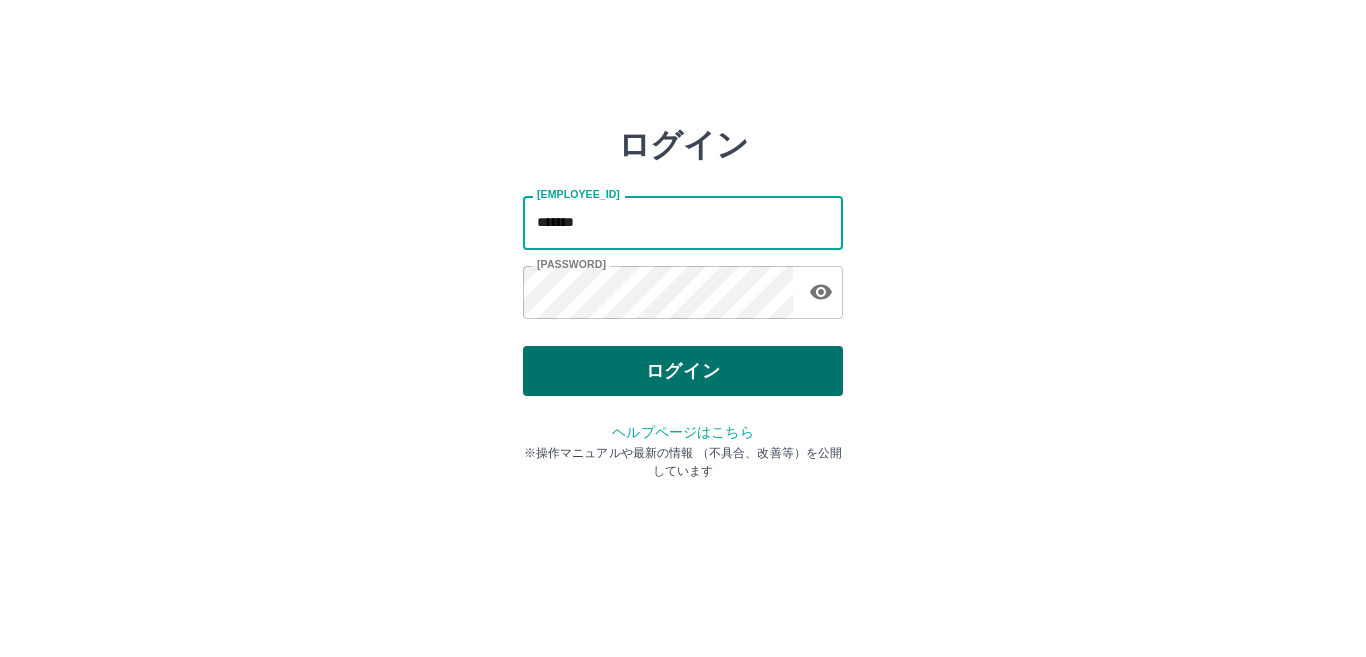 type on "*******" 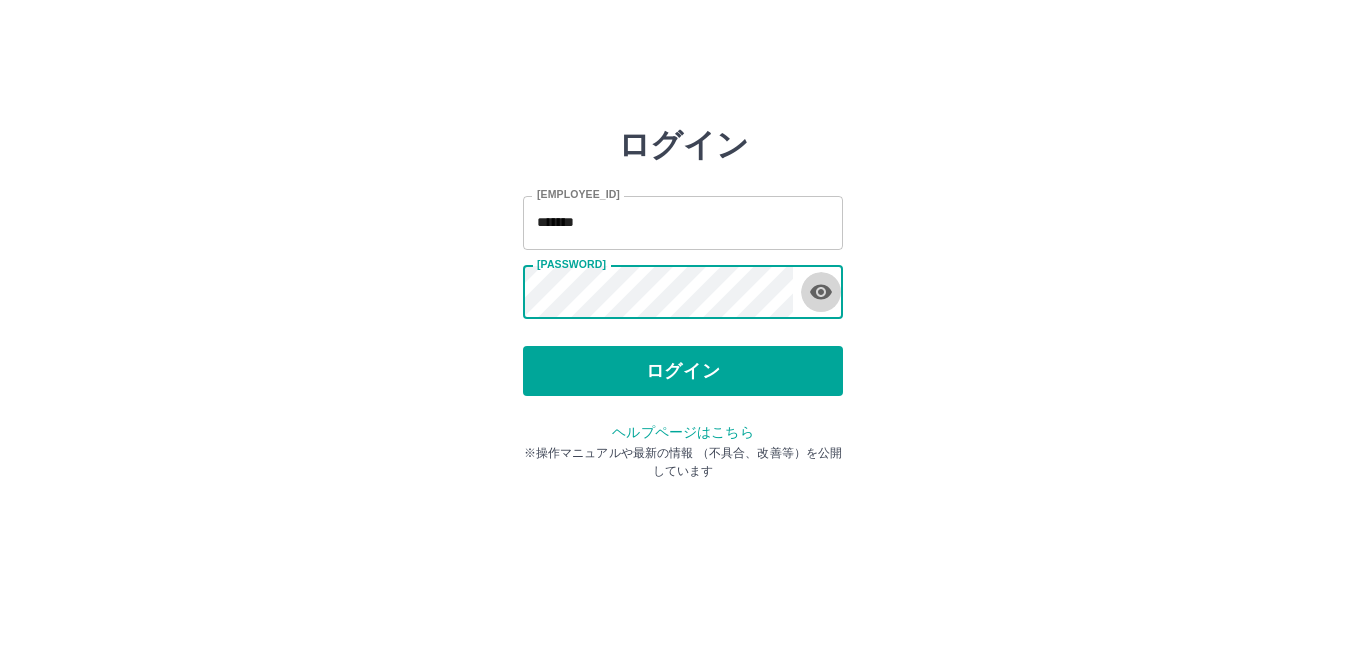click at bounding box center (821, 292) 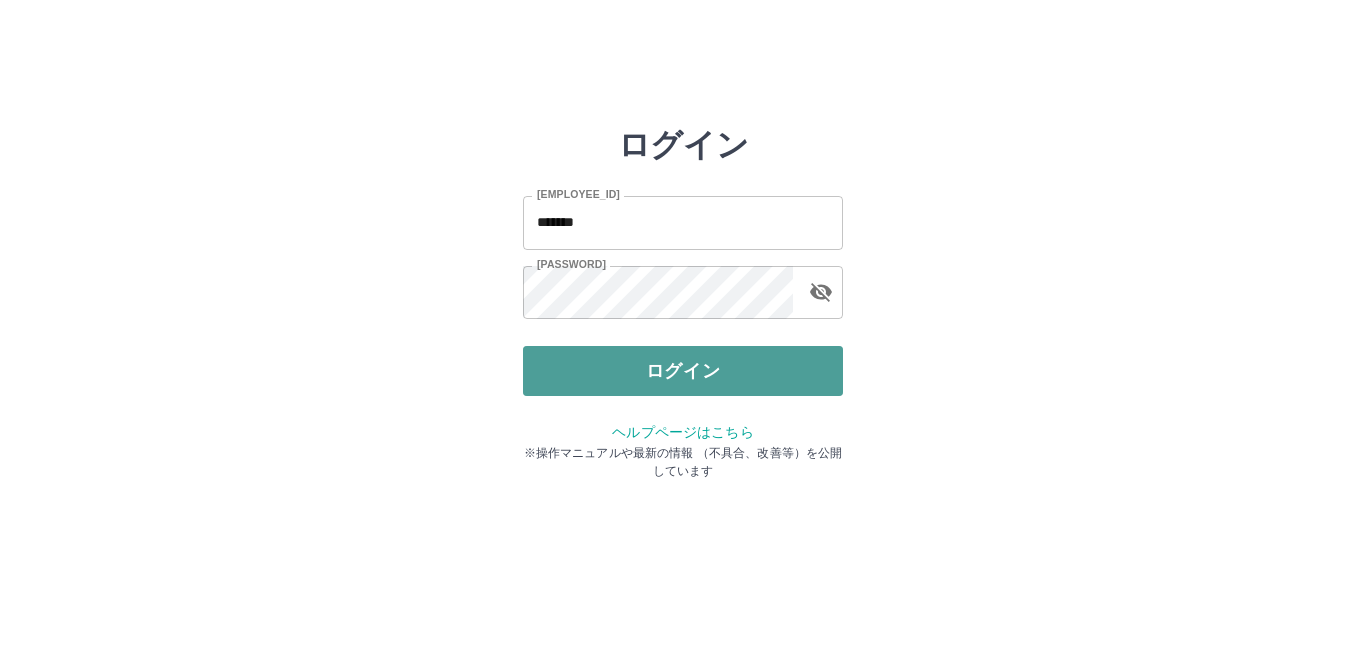 click on "ログイン" at bounding box center [683, 371] 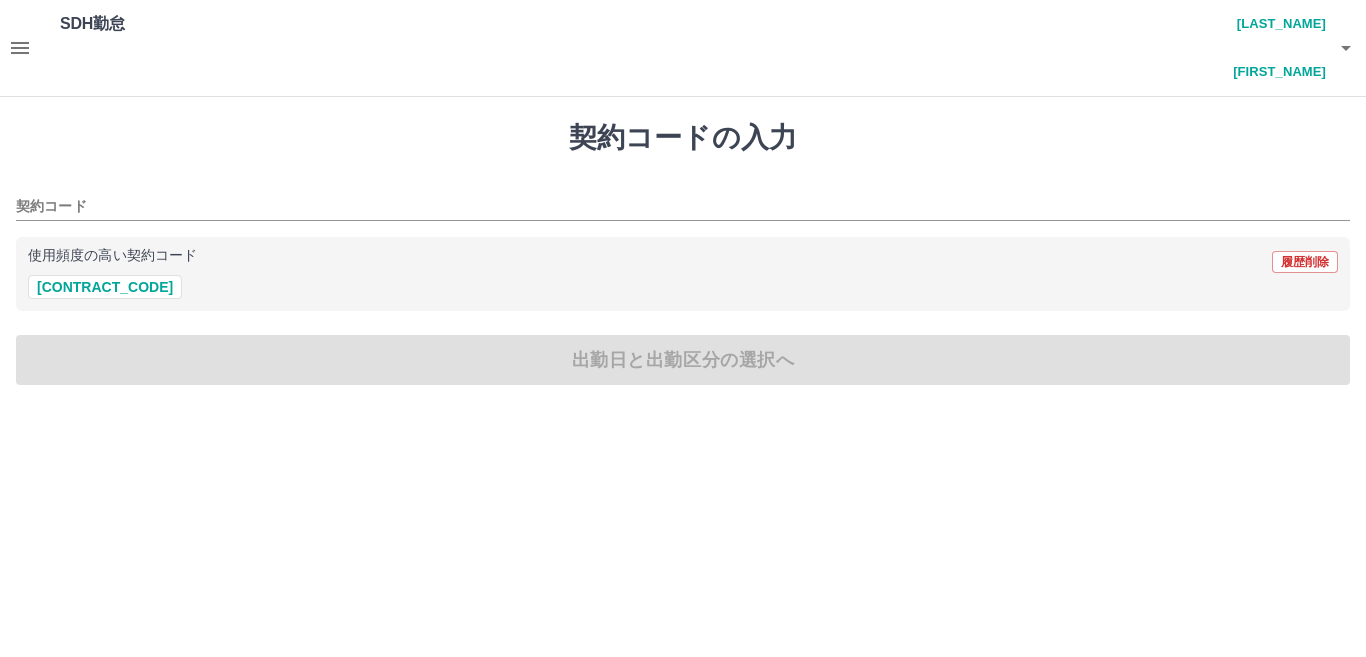 scroll, scrollTop: 0, scrollLeft: 0, axis: both 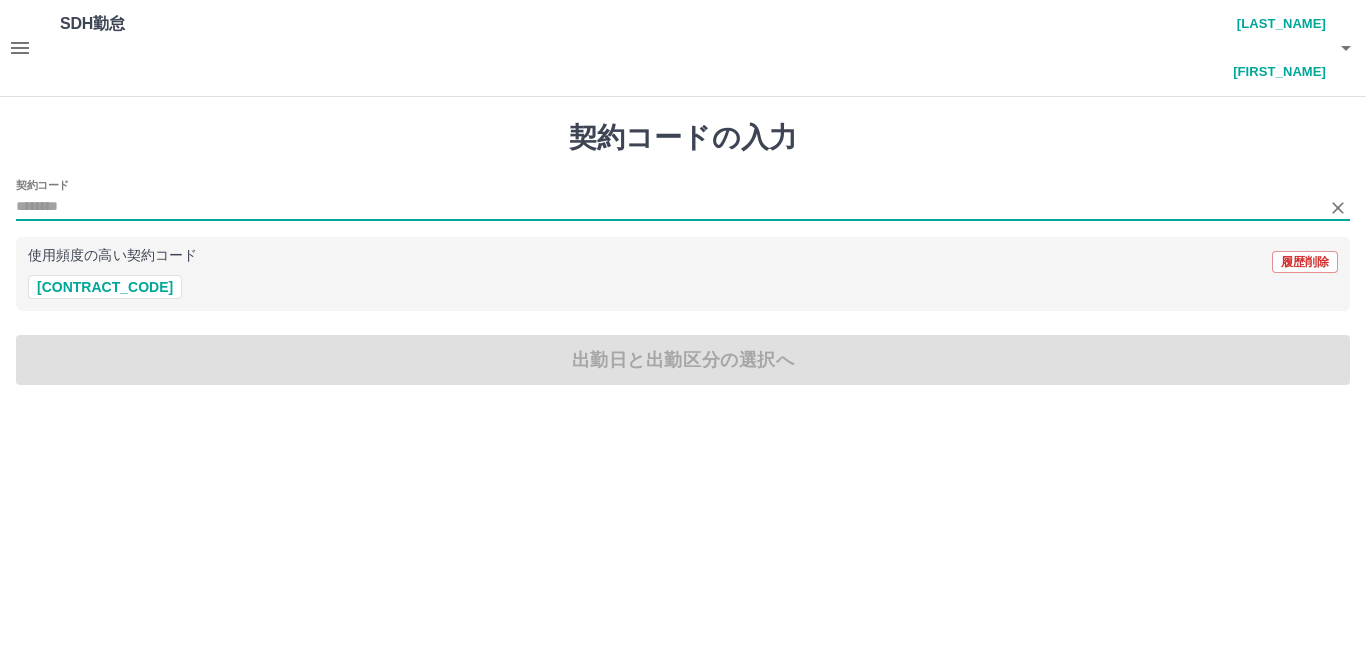 click on "契約コード" at bounding box center [668, 207] 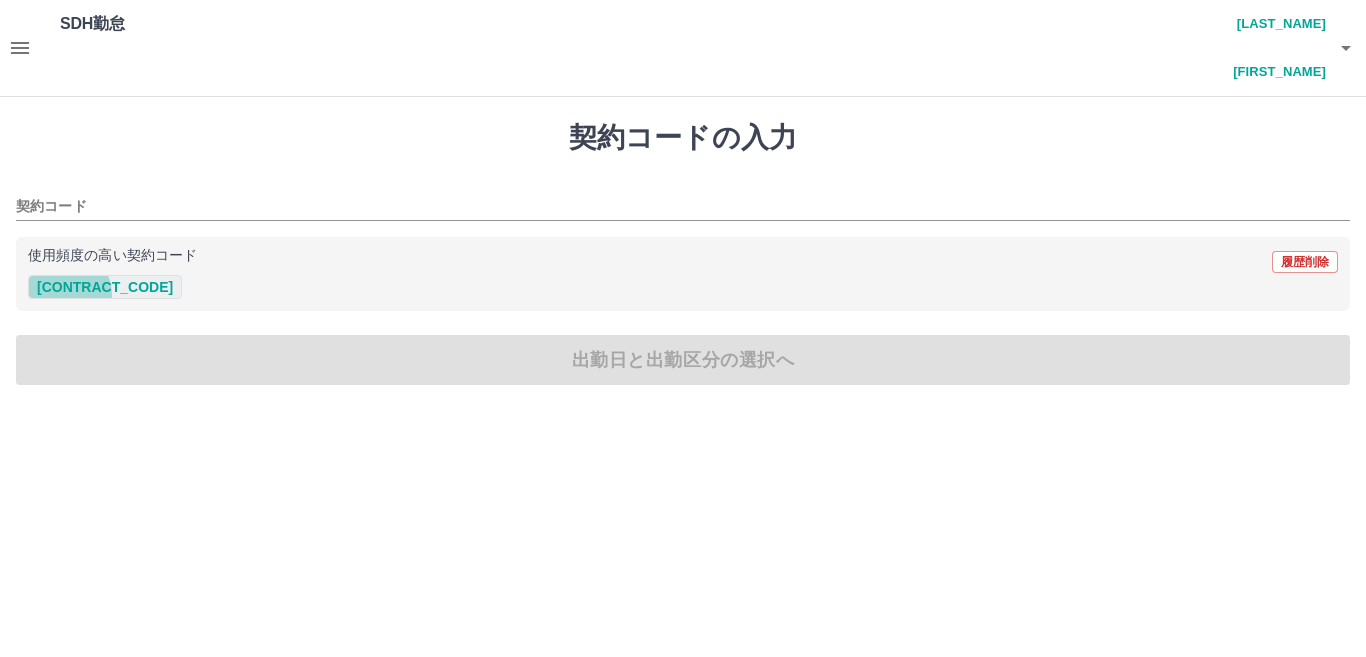 click on "[CONTRACT_CODE]" at bounding box center [105, 287] 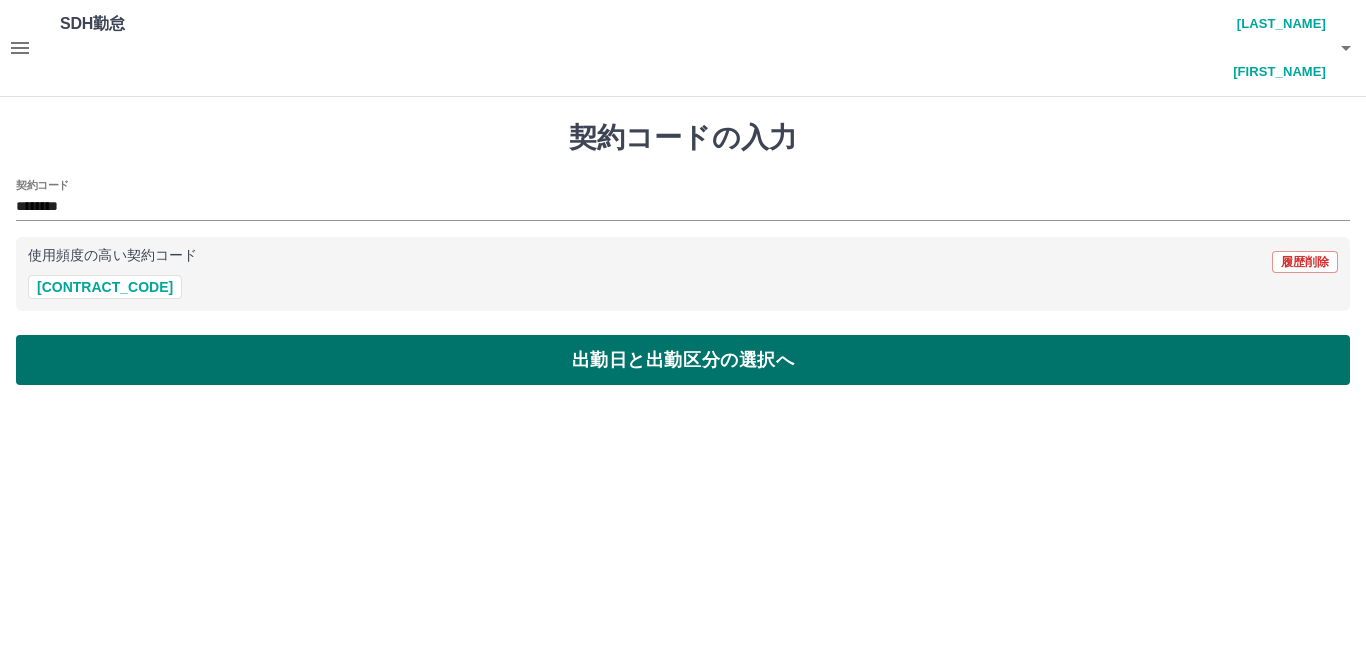 click on "出勤日と出勤区分の選択へ" at bounding box center [683, 360] 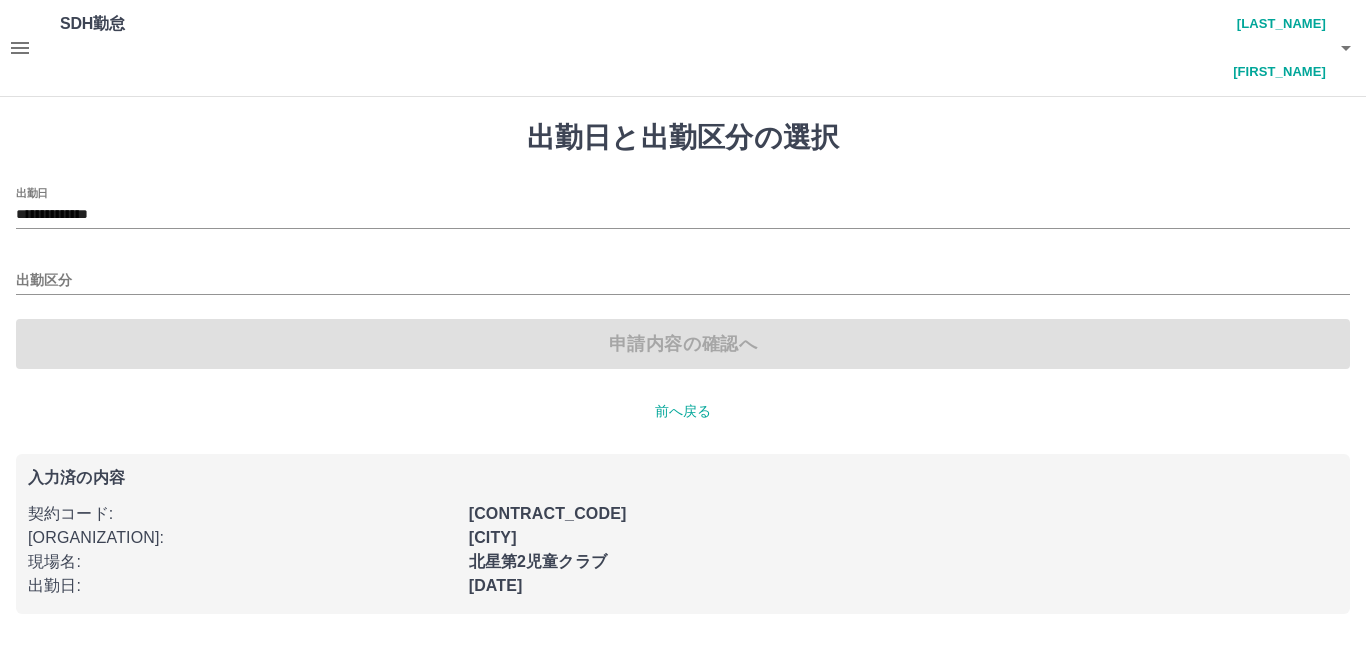 click on "**********" at bounding box center [683, 367] 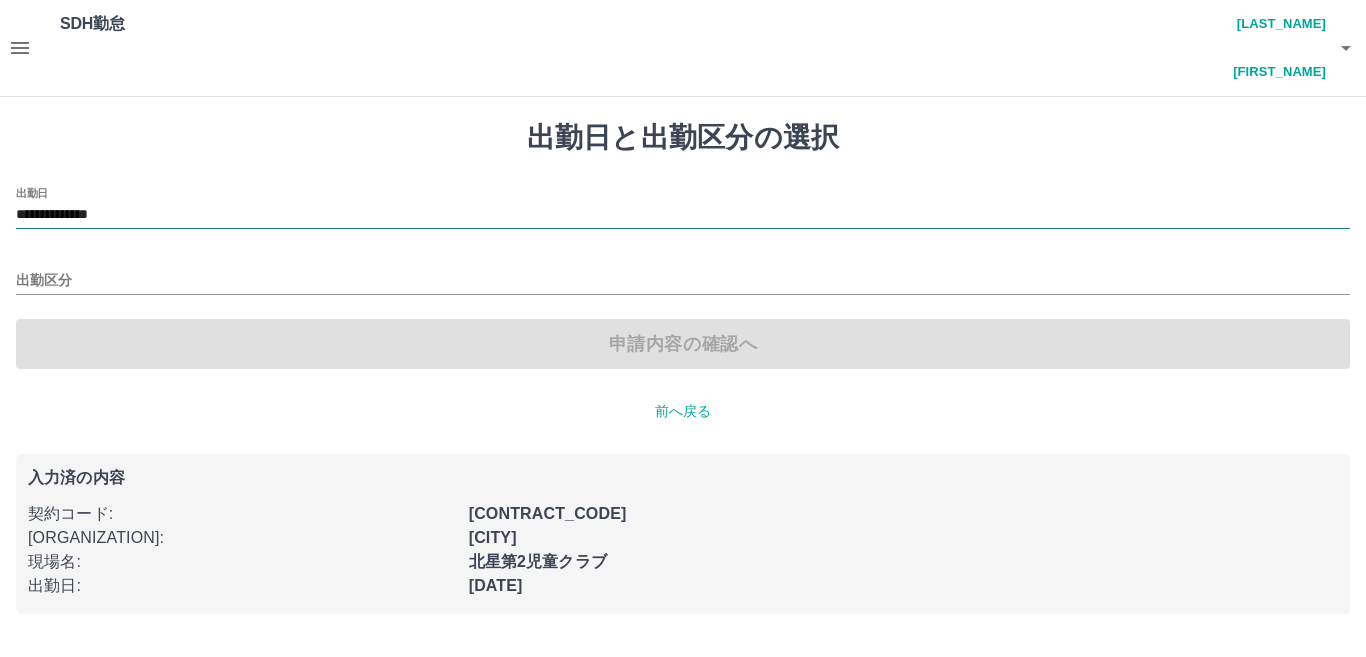 click on "**********" at bounding box center (683, 215) 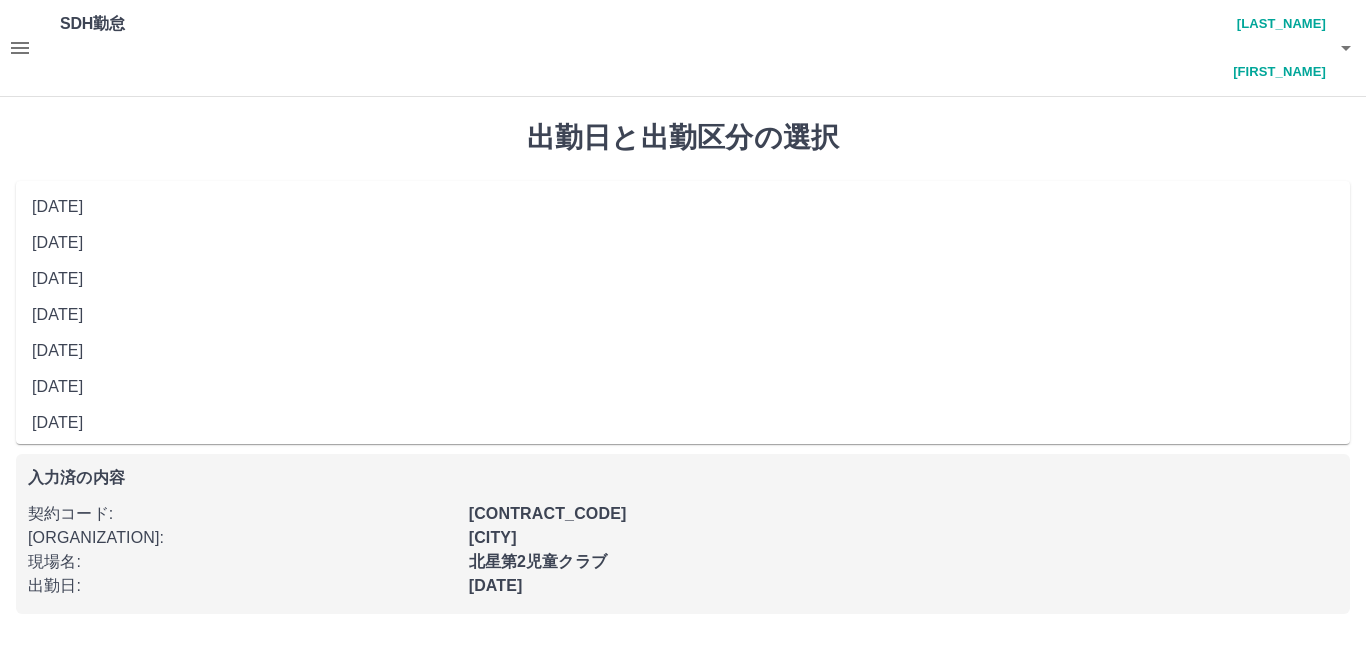 click on "**********" at bounding box center (683, 208) 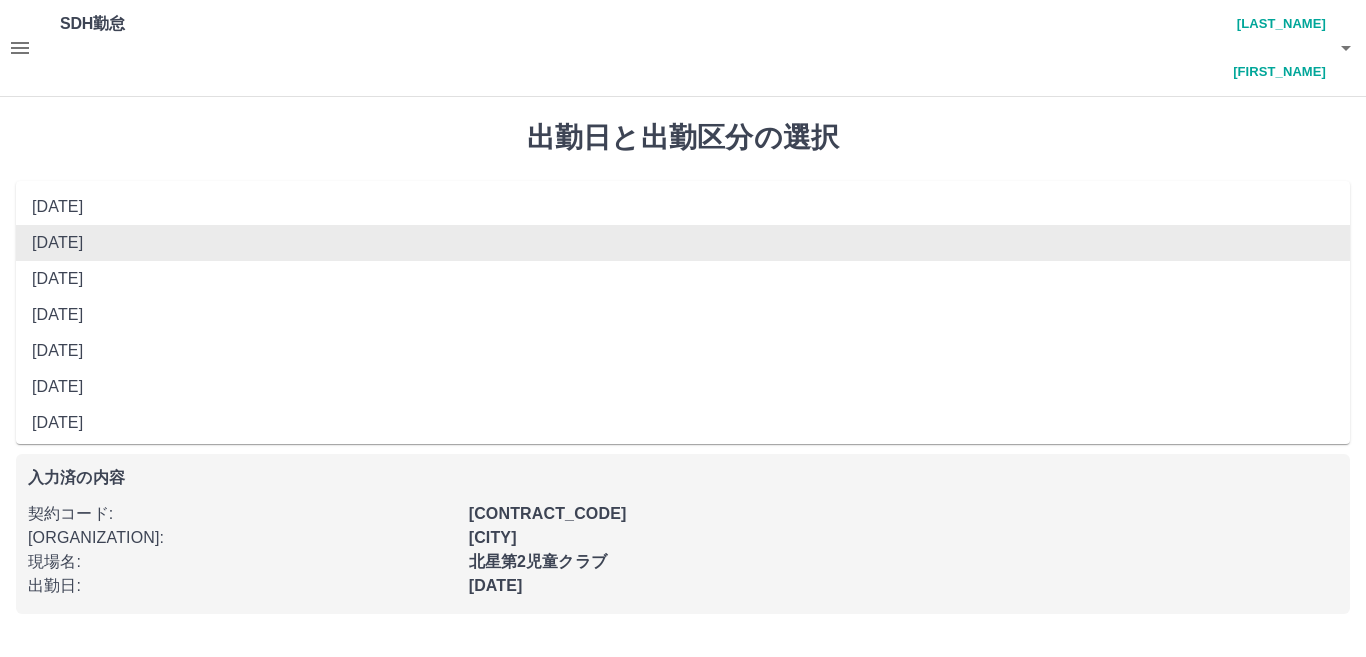 click on "**********" at bounding box center [683, 215] 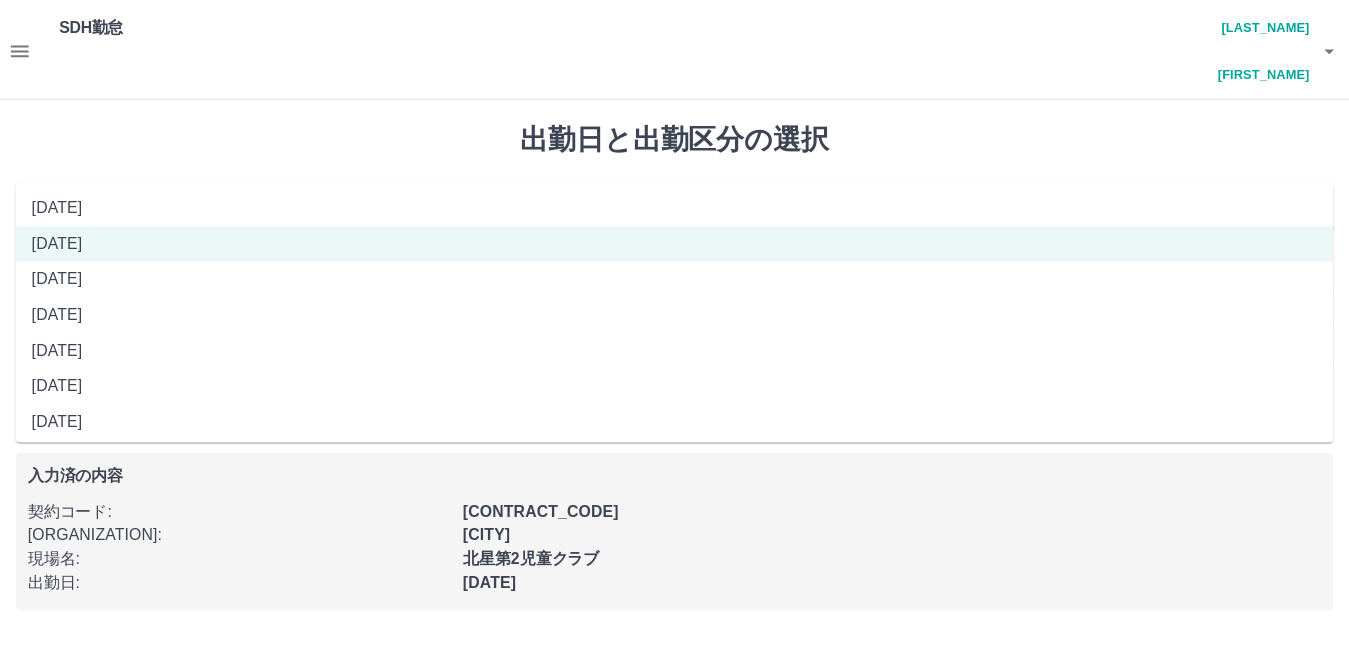 scroll, scrollTop: 77, scrollLeft: 0, axis: vertical 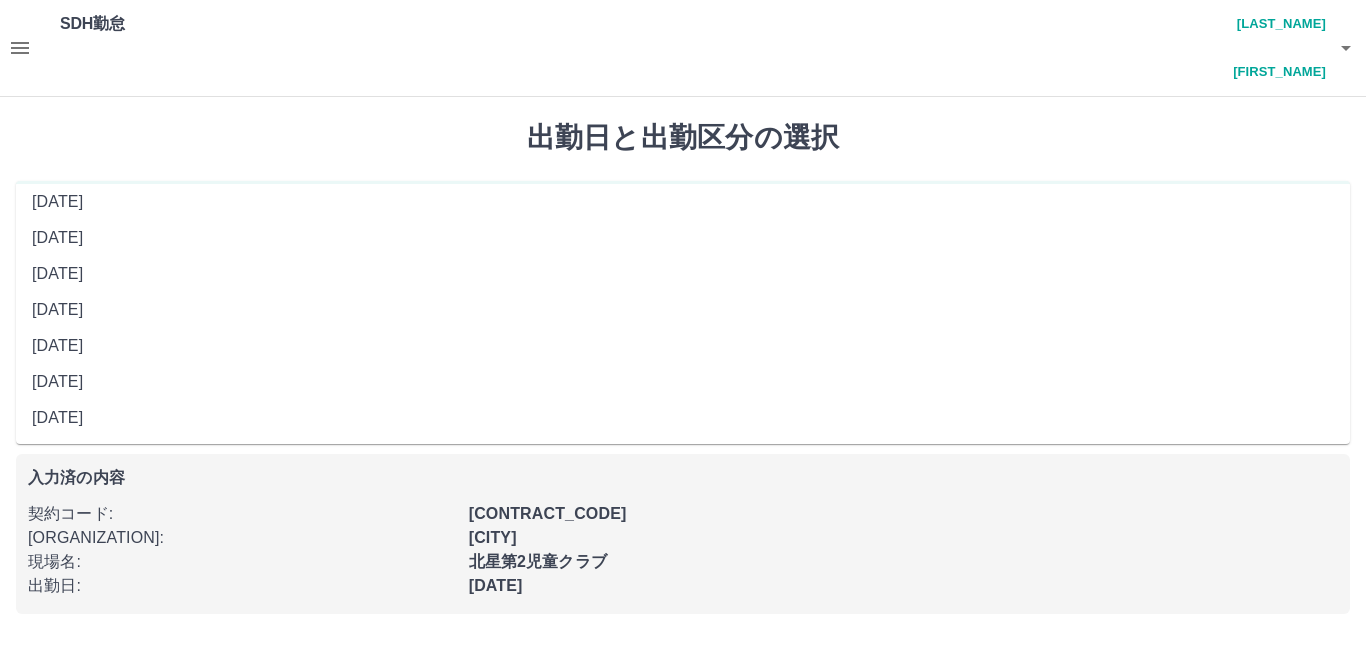 click on "**********" at bounding box center [683, 215] 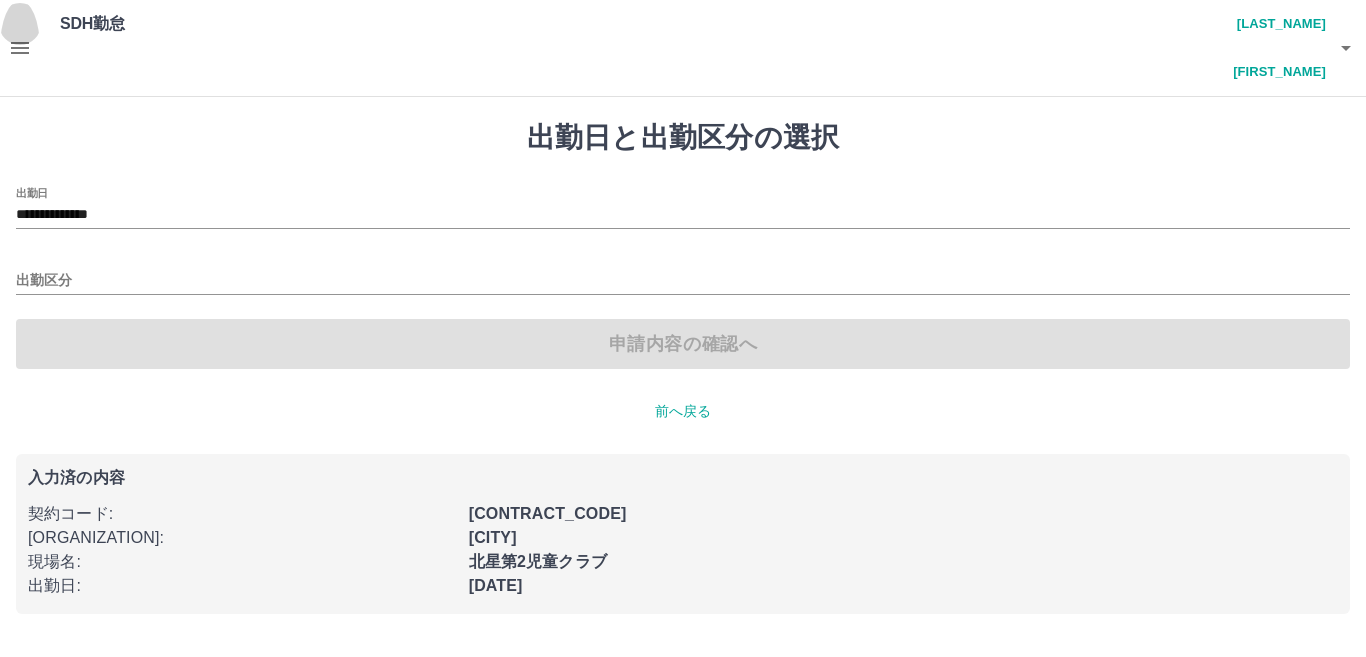 click at bounding box center [20, 48] 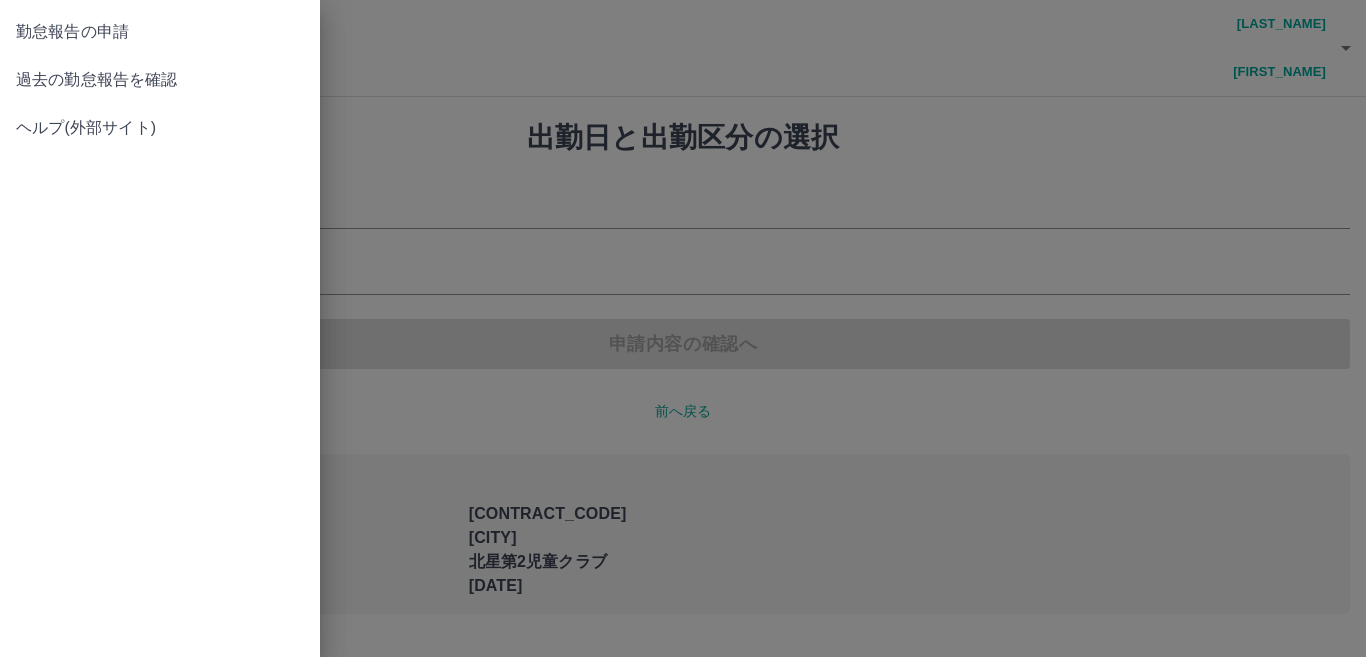 click on "勤怠報告の申請 過去の勤怠報告を確認 ヘルプ(外部サイト)" at bounding box center (160, 328) 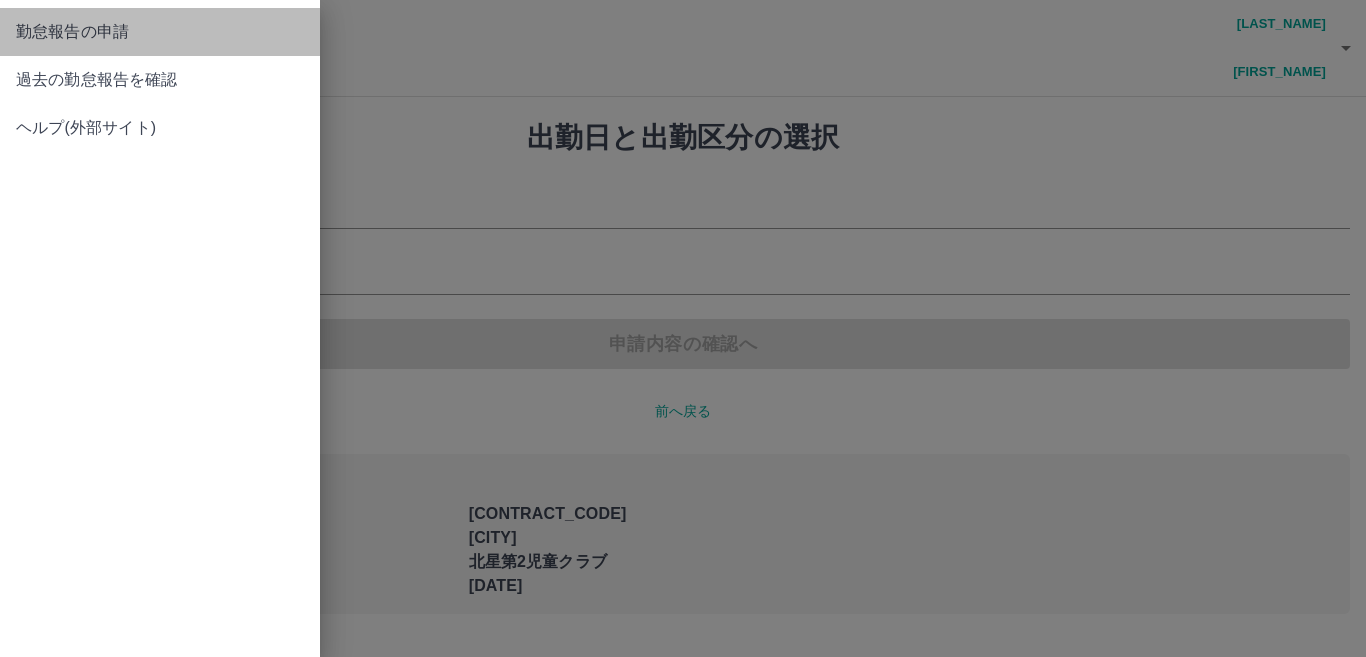click on "勤怠報告の申請" at bounding box center (160, 32) 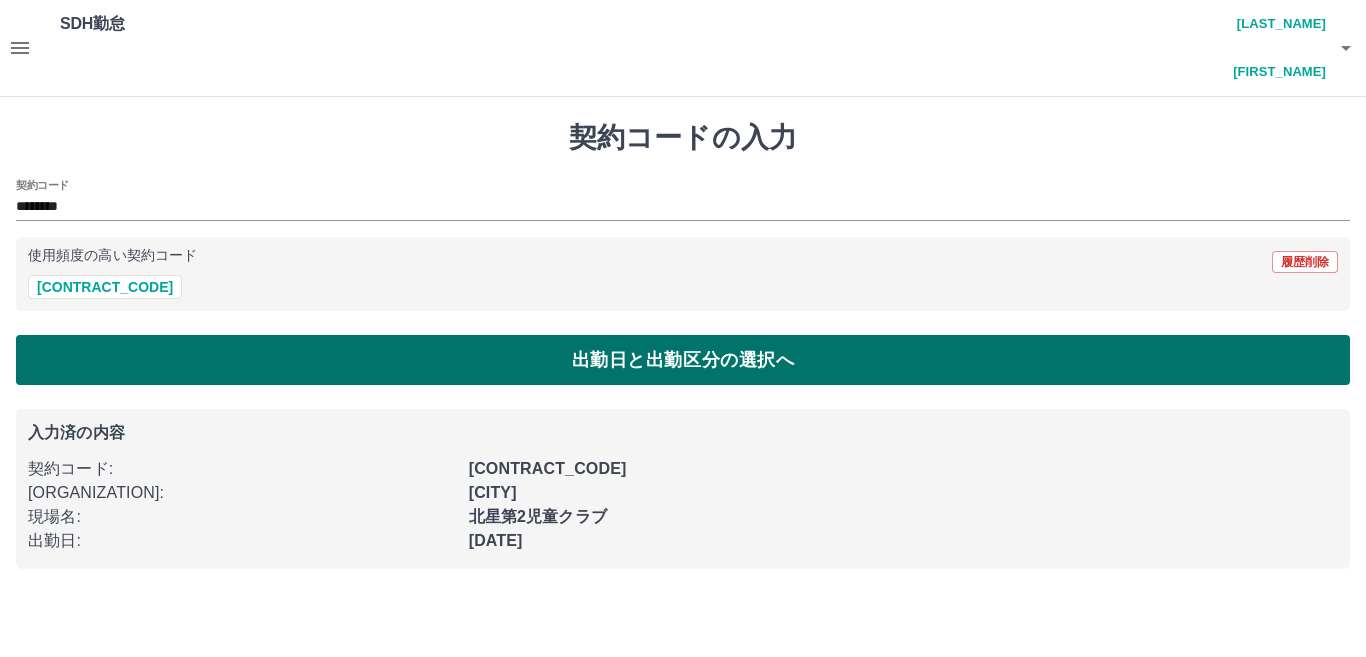 click on "出勤日と出勤区分の選択へ" at bounding box center (683, 360) 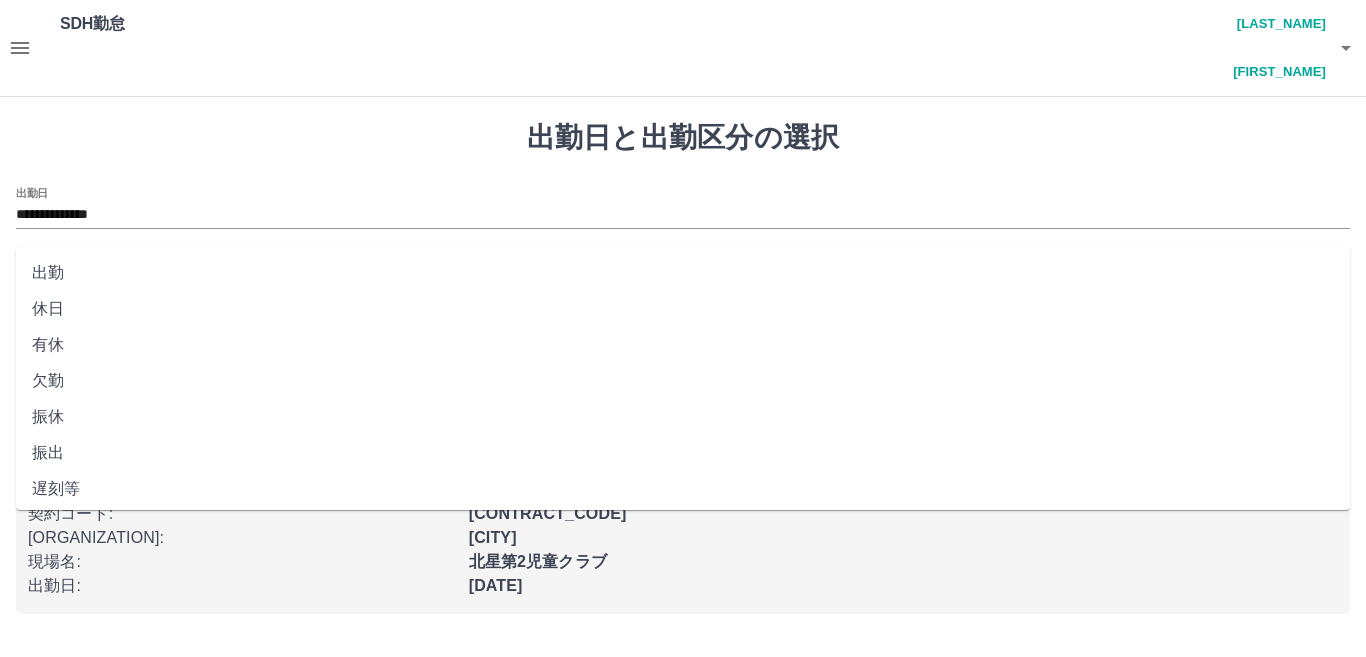 click on "出勤区分" at bounding box center (683, 281) 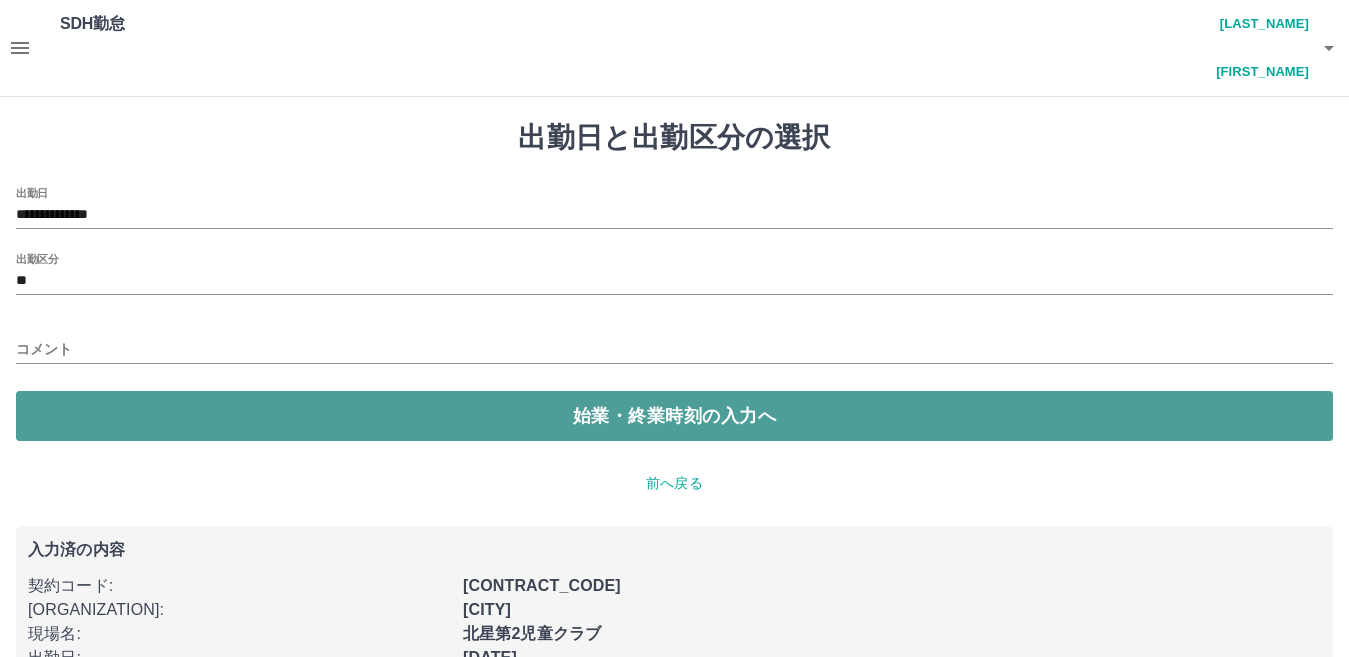 click on "始業・終業時刻の入力へ" at bounding box center (674, 416) 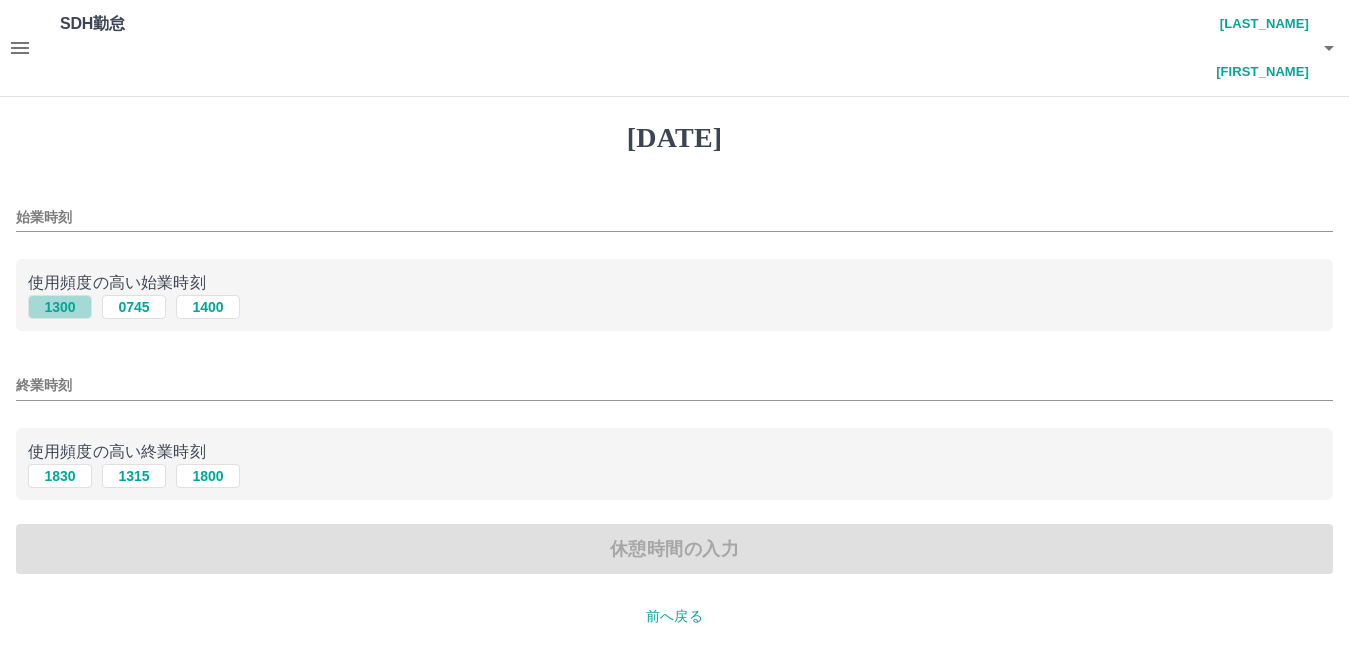 click on "1300" at bounding box center (60, 307) 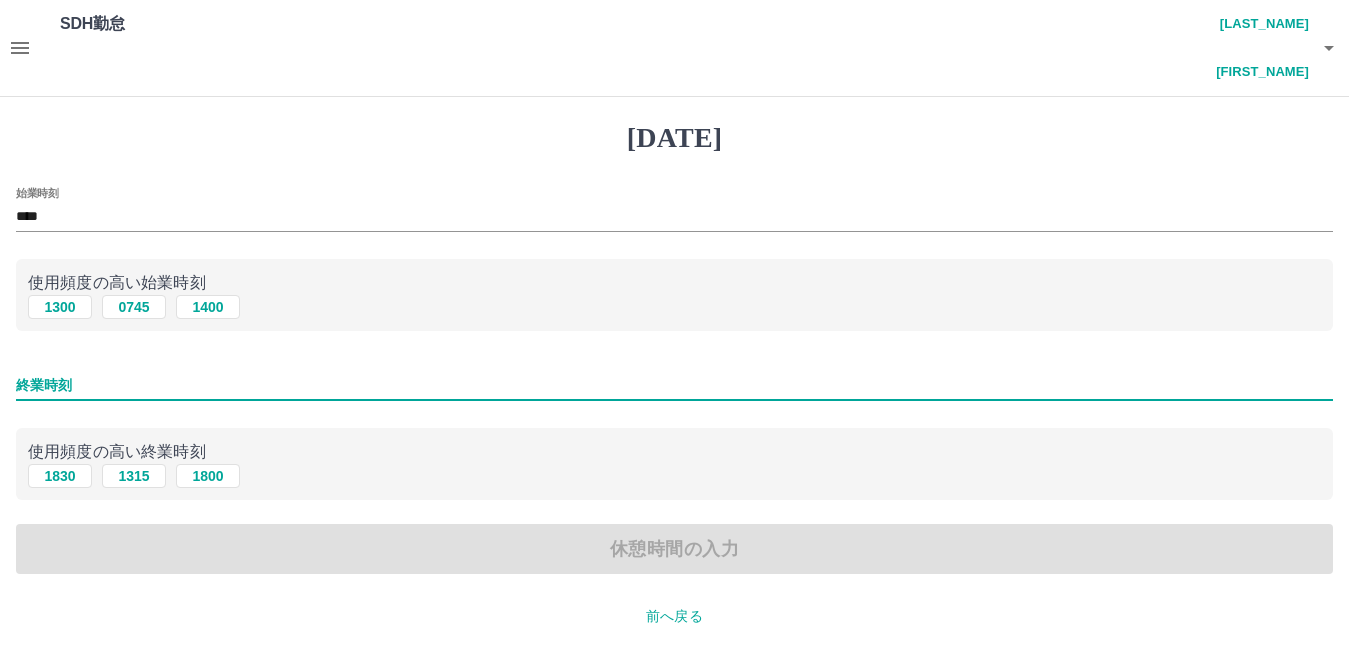 click on "終業時刻" at bounding box center (674, 385) 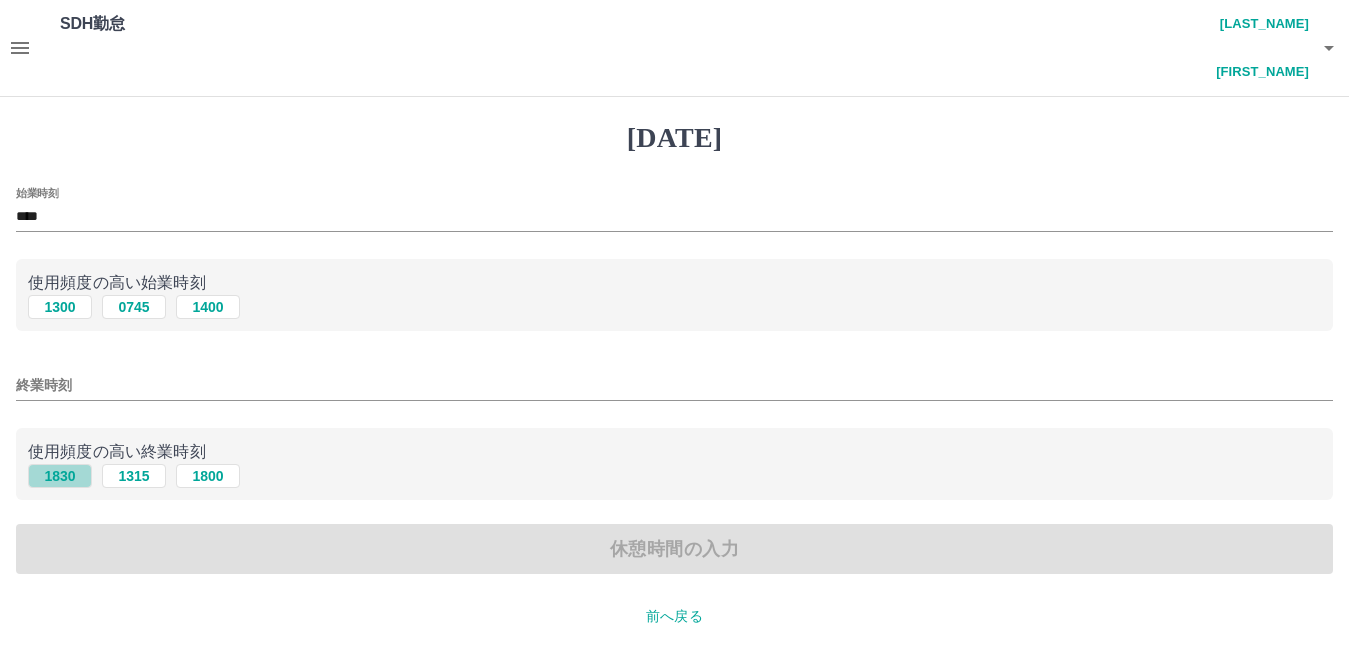 click on "1830" at bounding box center (60, 307) 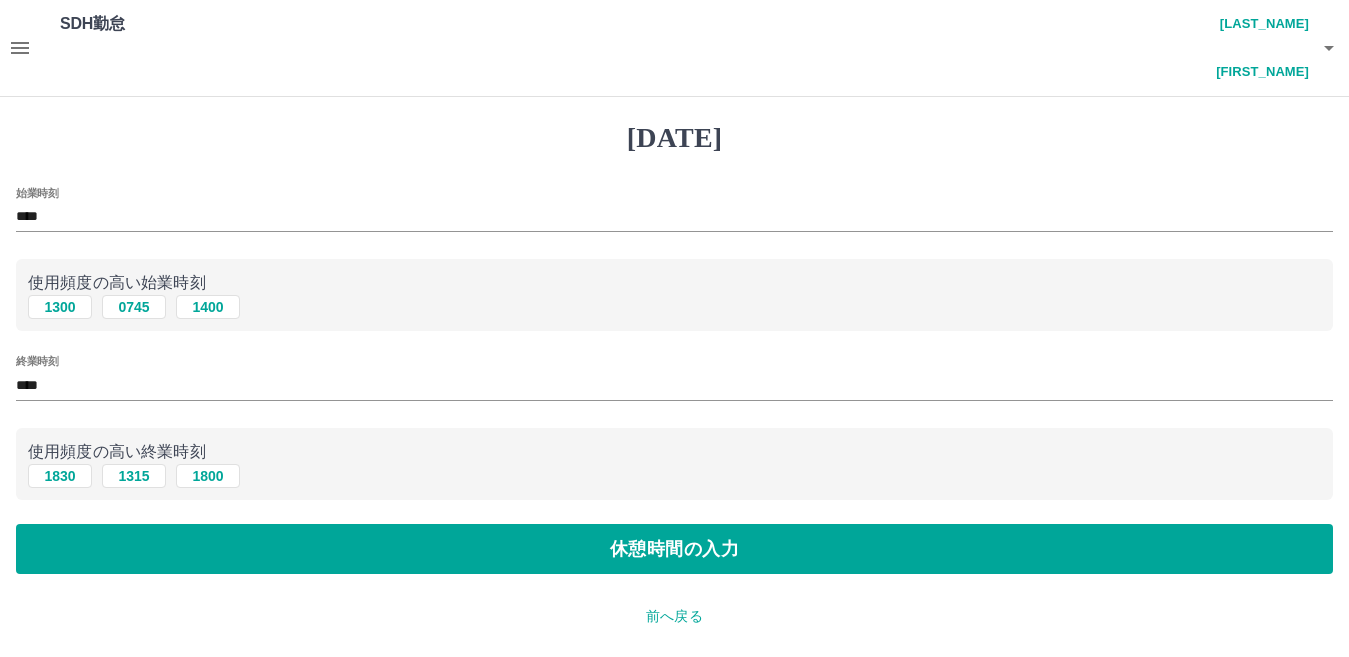 click on "[DATE] 始業時刻 **** 使用頻度の高い始業時刻 1300 0745 1400 終業時刻 **** 使用頻度の高い終業時刻 1830 1315 1800 休憩時間の入力 前へ戻る 入力済の内容 契約コード : [CONTRACT_CODE] 法人名 : [ORGANIZATION] 現場名 : [ORGANIZATION] 出勤日 : [DATE] 出勤区分 : 出勤" at bounding box center (674, 482) 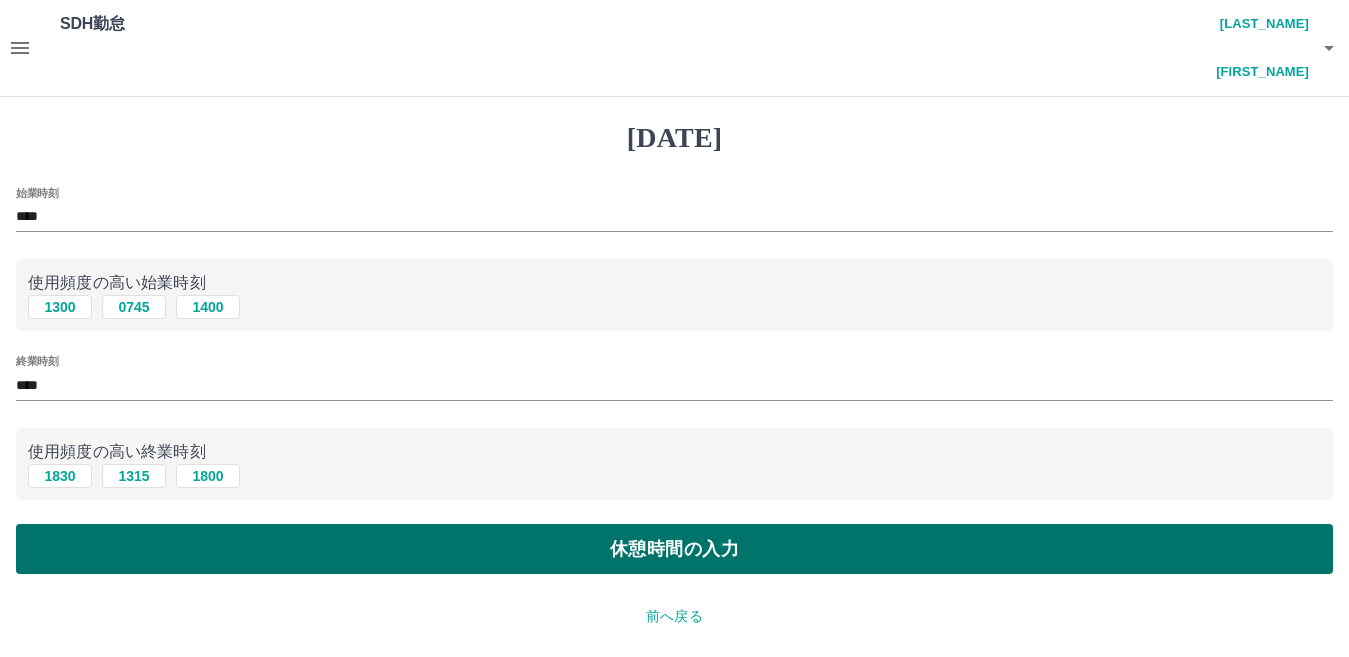 click on "休憩時間の入力" at bounding box center (674, 549) 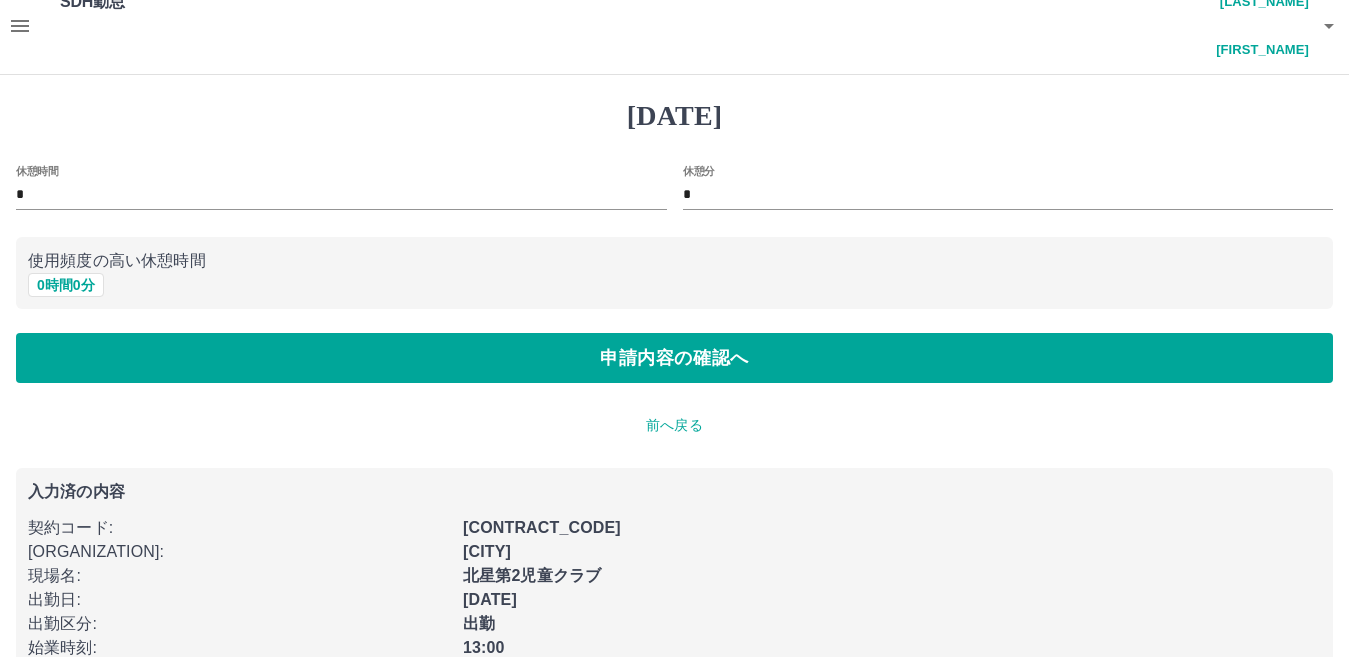 scroll, scrollTop: 42, scrollLeft: 0, axis: vertical 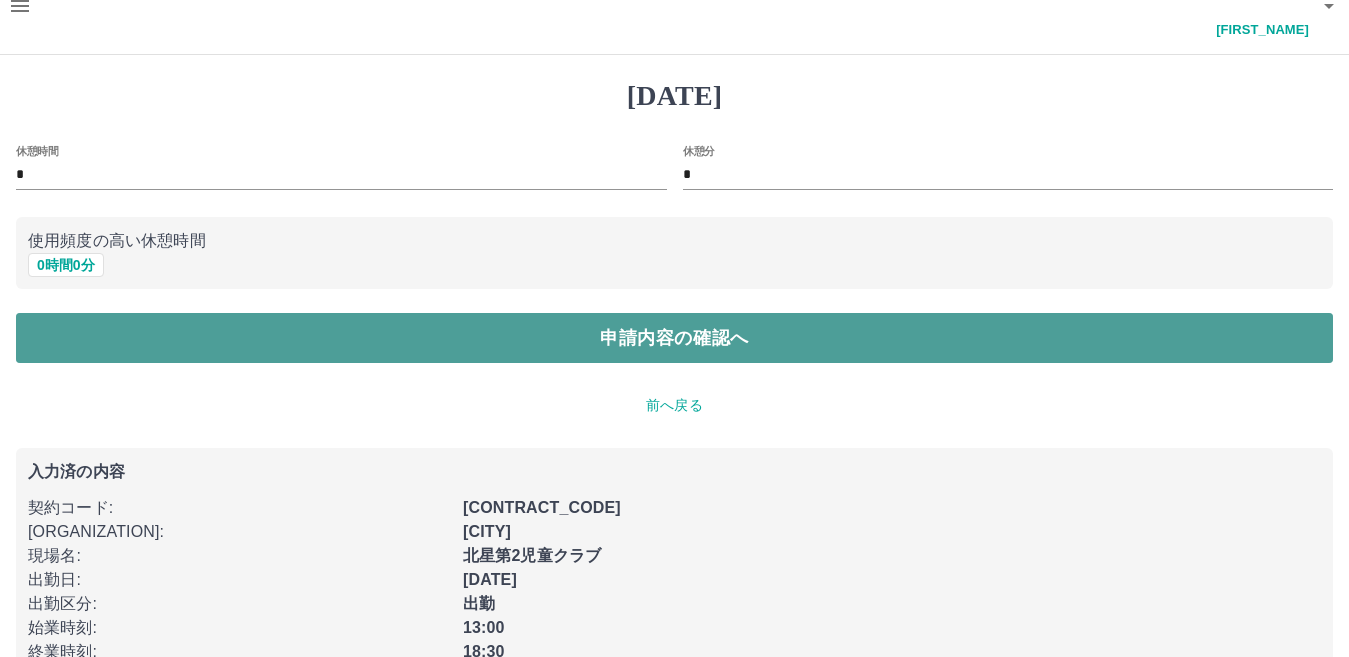 click on "申請内容の確認へ" at bounding box center (674, 338) 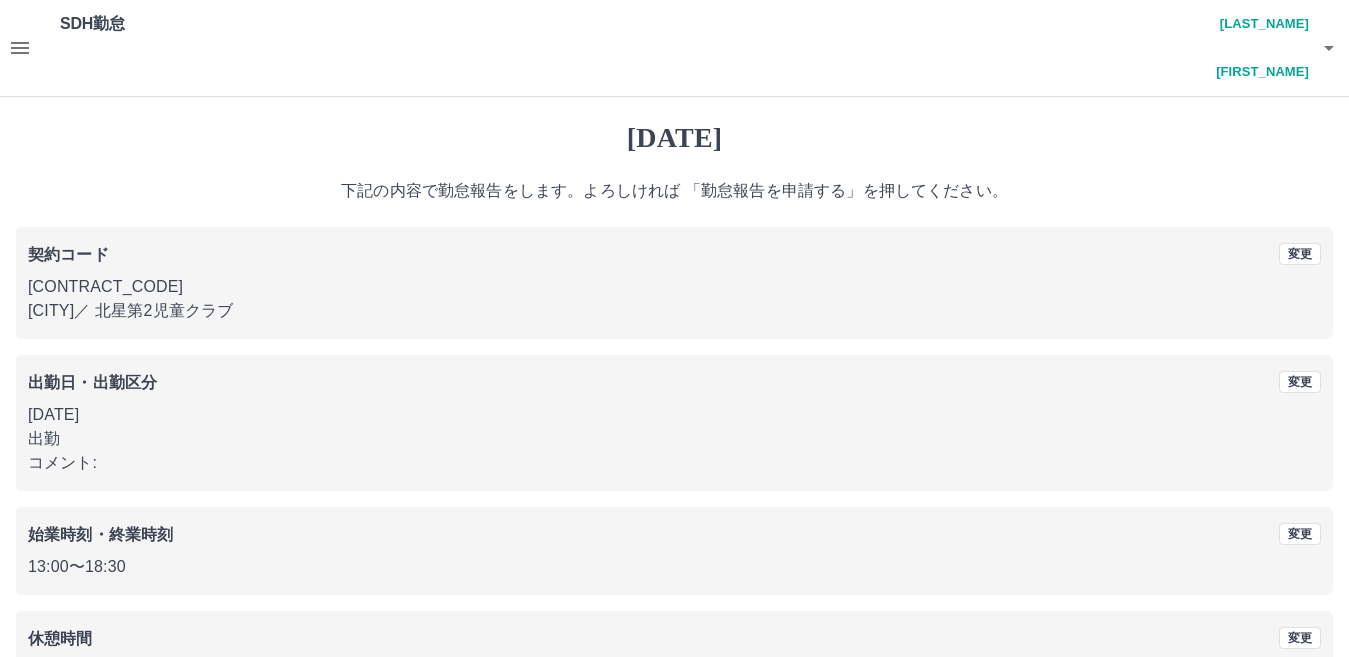 scroll, scrollTop: 92, scrollLeft: 0, axis: vertical 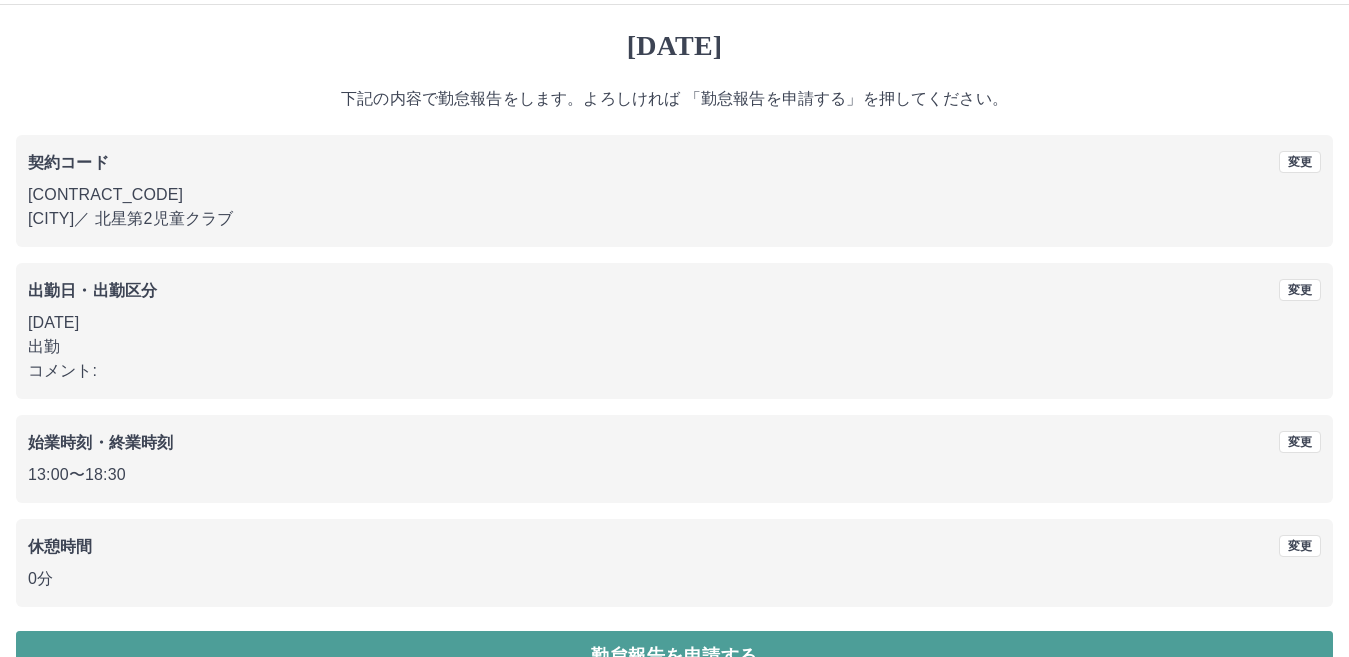 click on "勤怠報告を申請する" at bounding box center [674, 656] 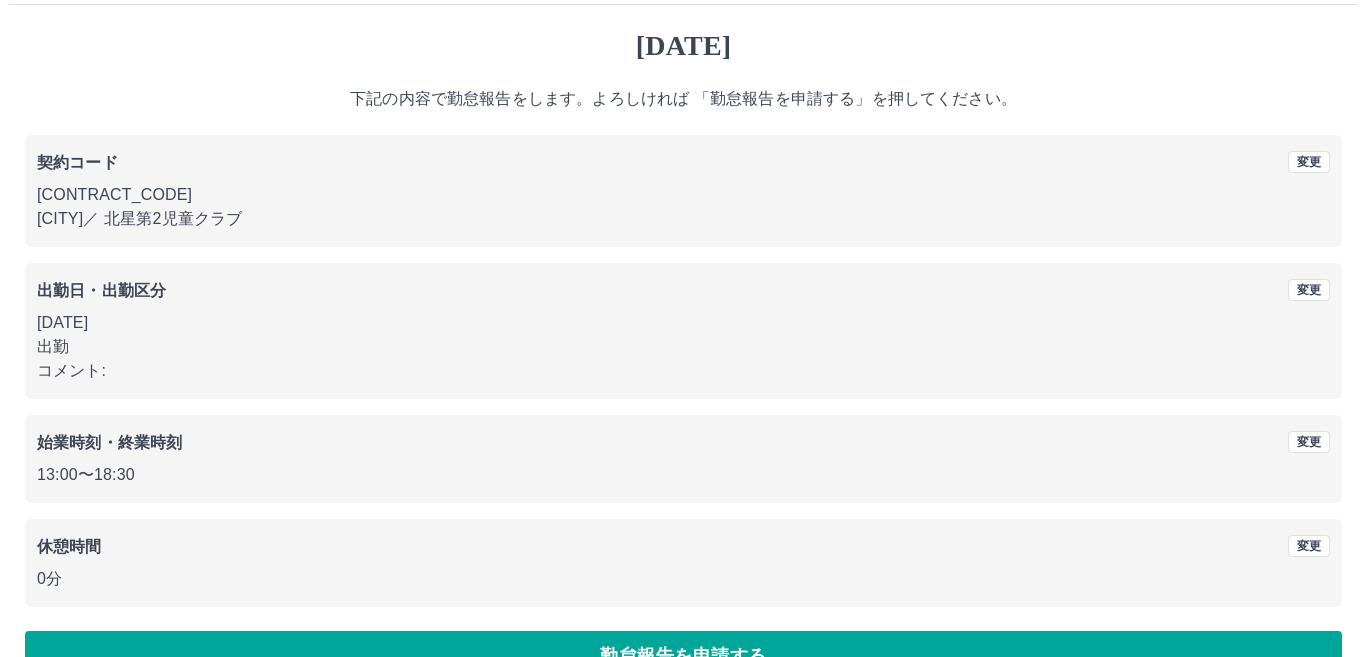 scroll, scrollTop: 0, scrollLeft: 0, axis: both 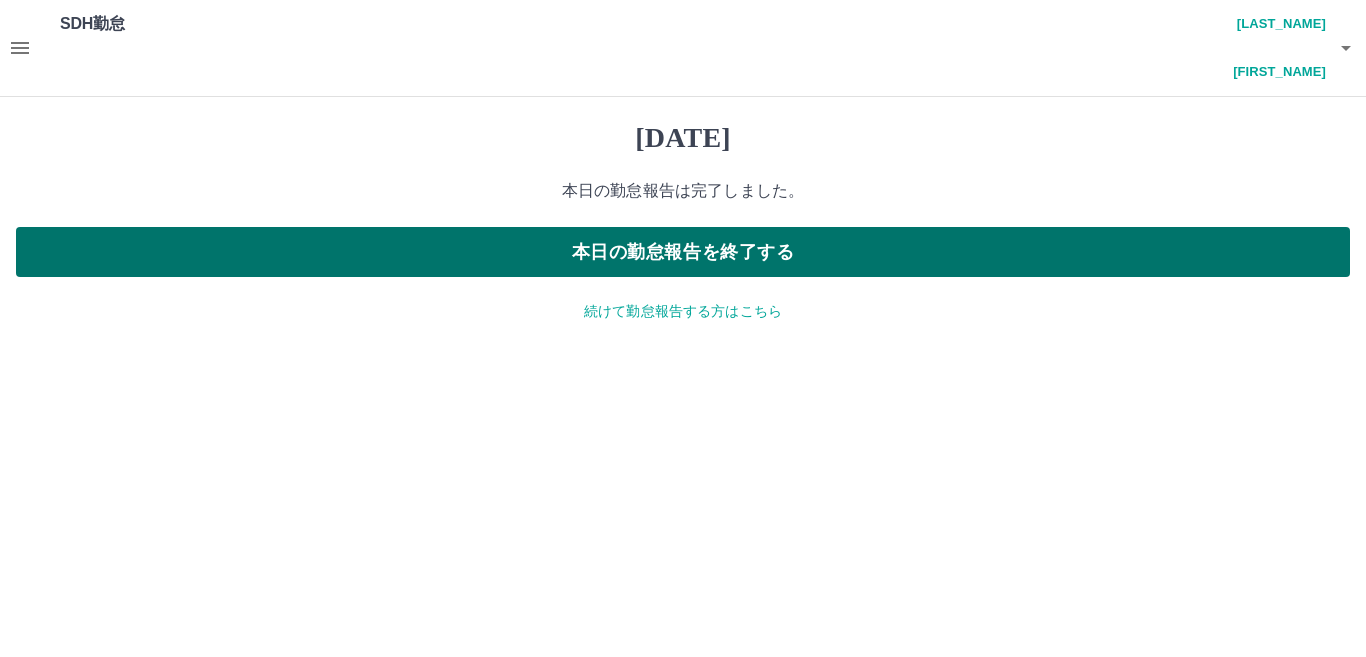 click on "本日の勤怠報告を終了する" at bounding box center (683, 252) 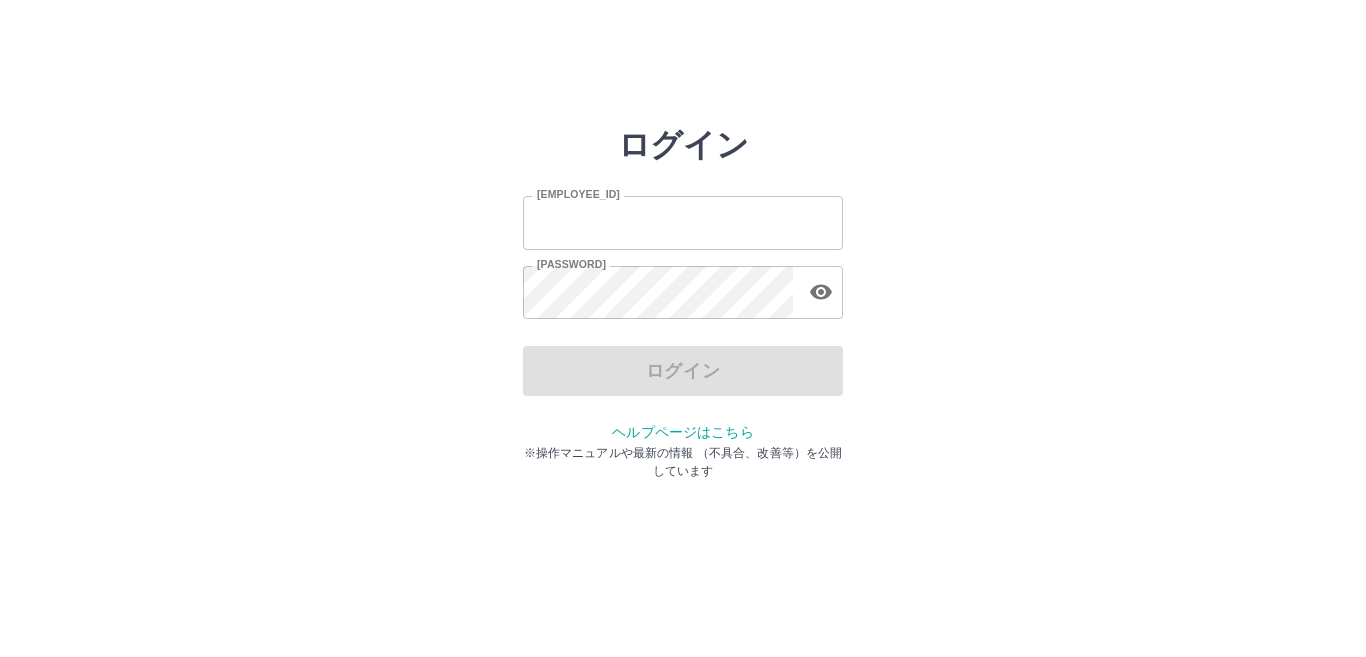 scroll, scrollTop: 0, scrollLeft: 0, axis: both 